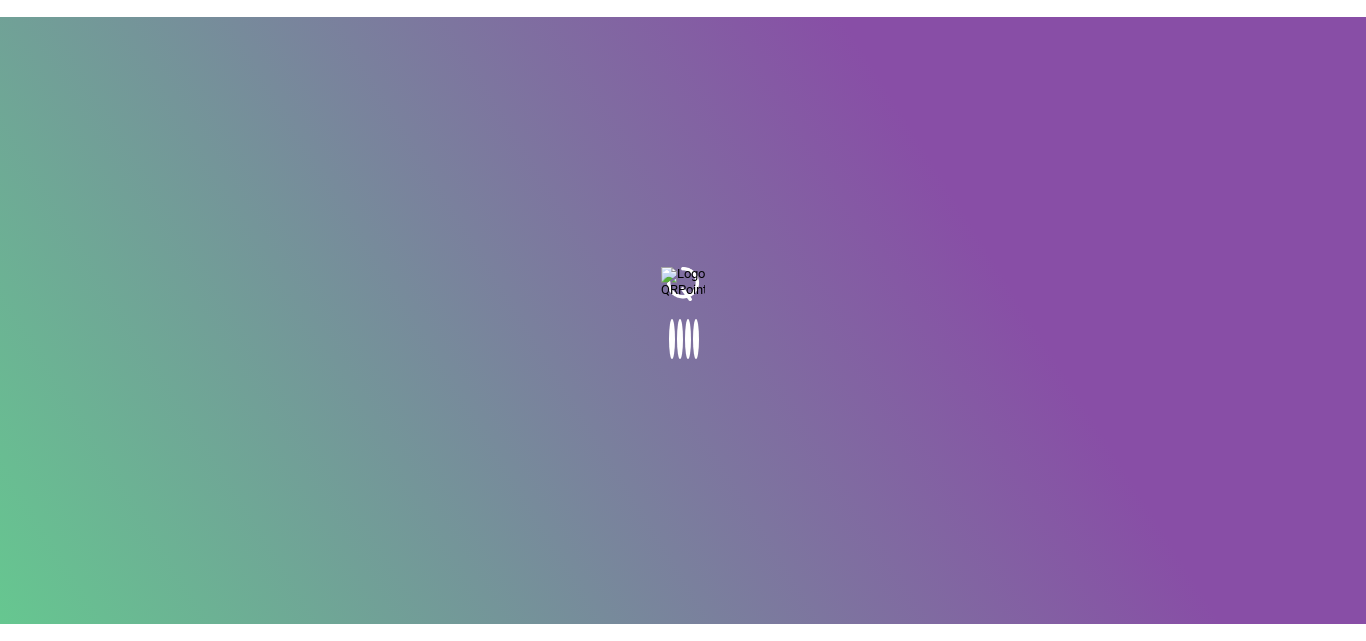 scroll, scrollTop: 0, scrollLeft: 0, axis: both 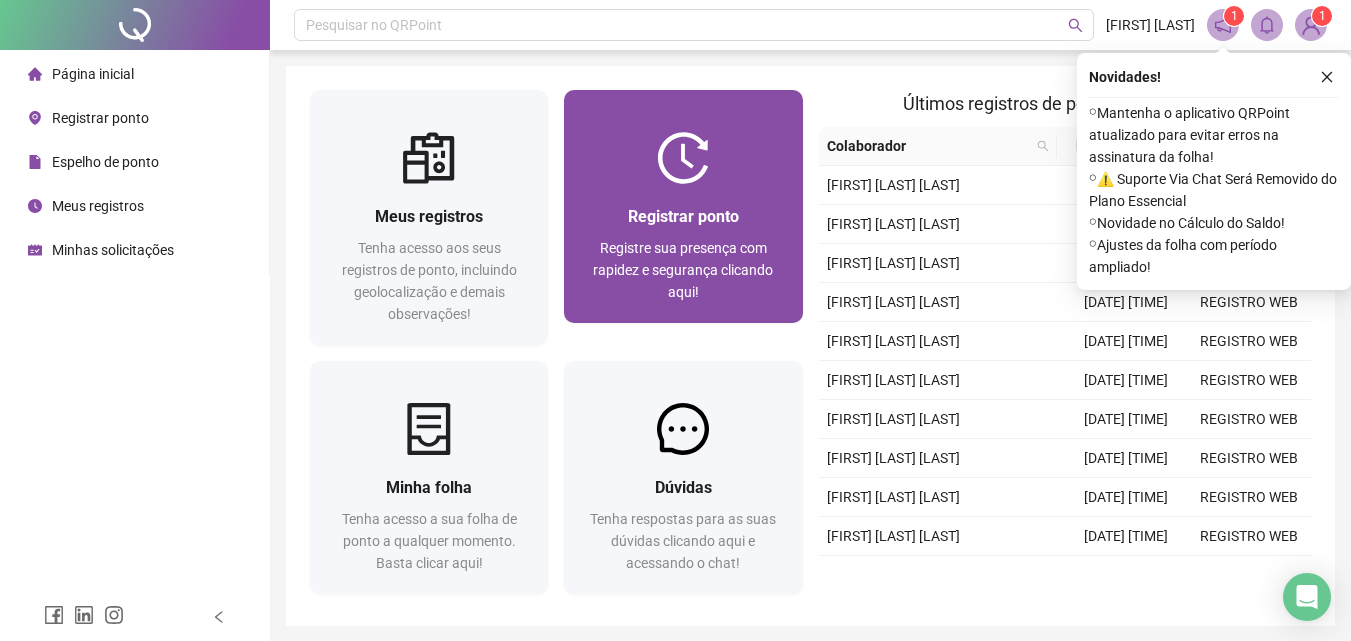 click on "Registrar ponto" at bounding box center (683, 216) 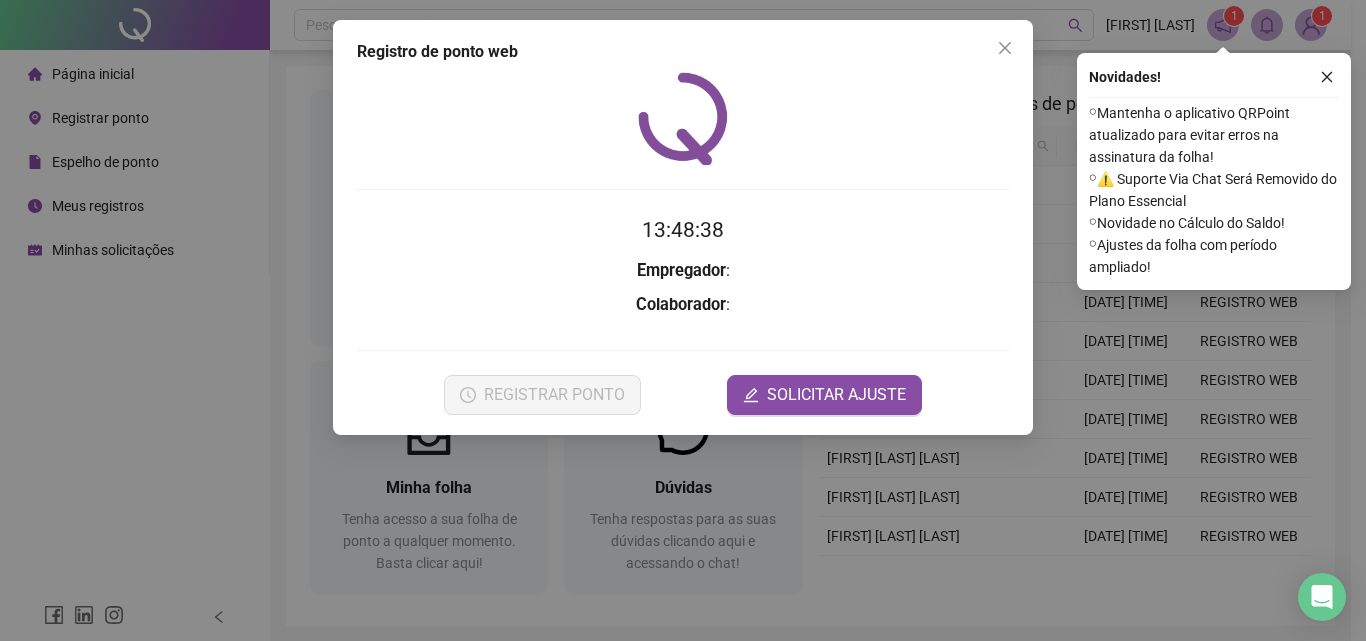 click 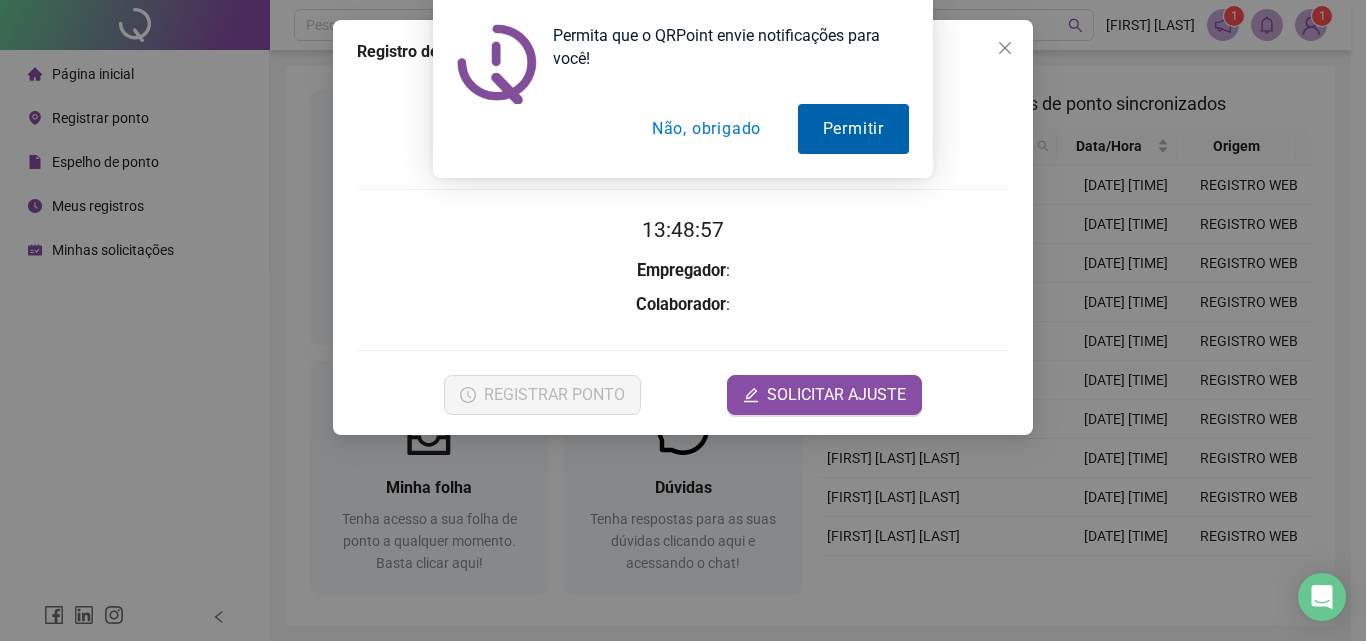 click on "Permitir" at bounding box center [853, 129] 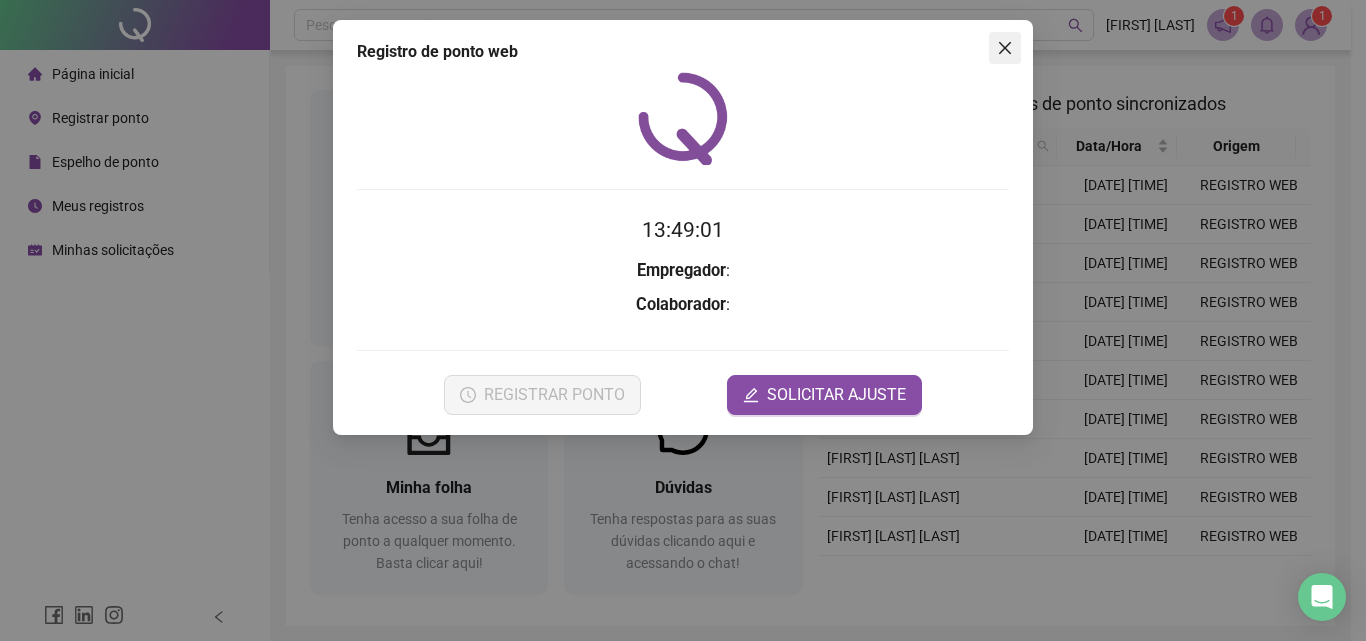 click 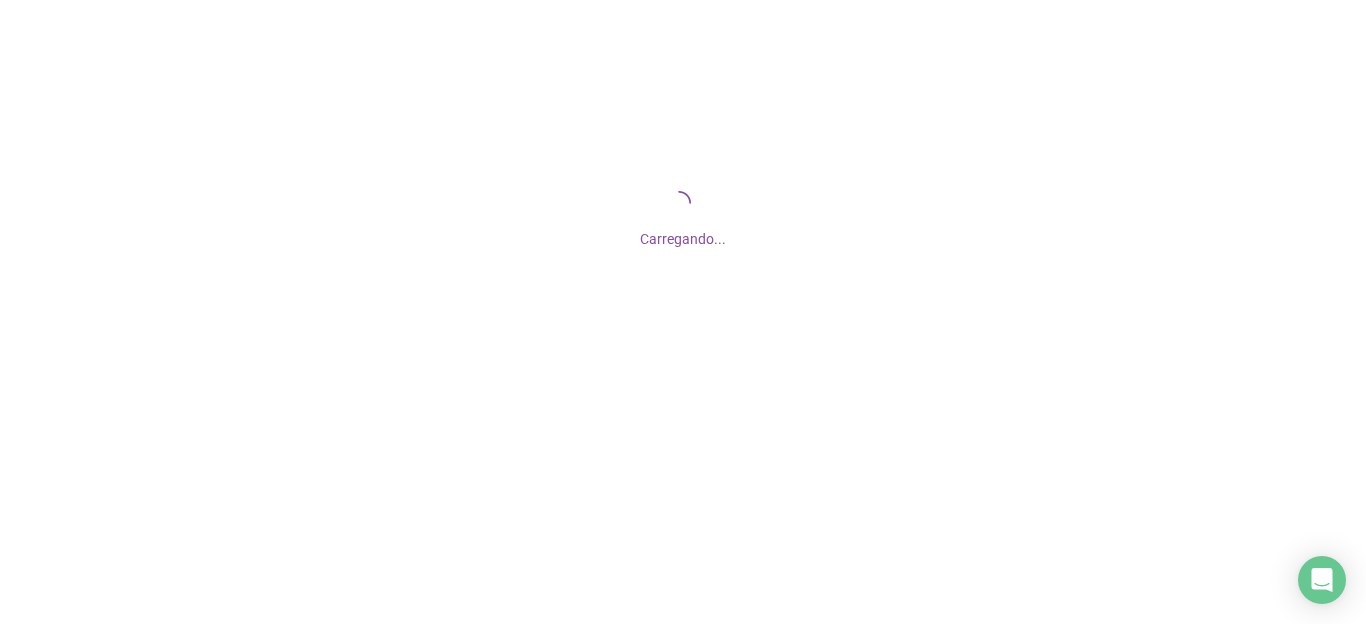 scroll, scrollTop: 0, scrollLeft: 0, axis: both 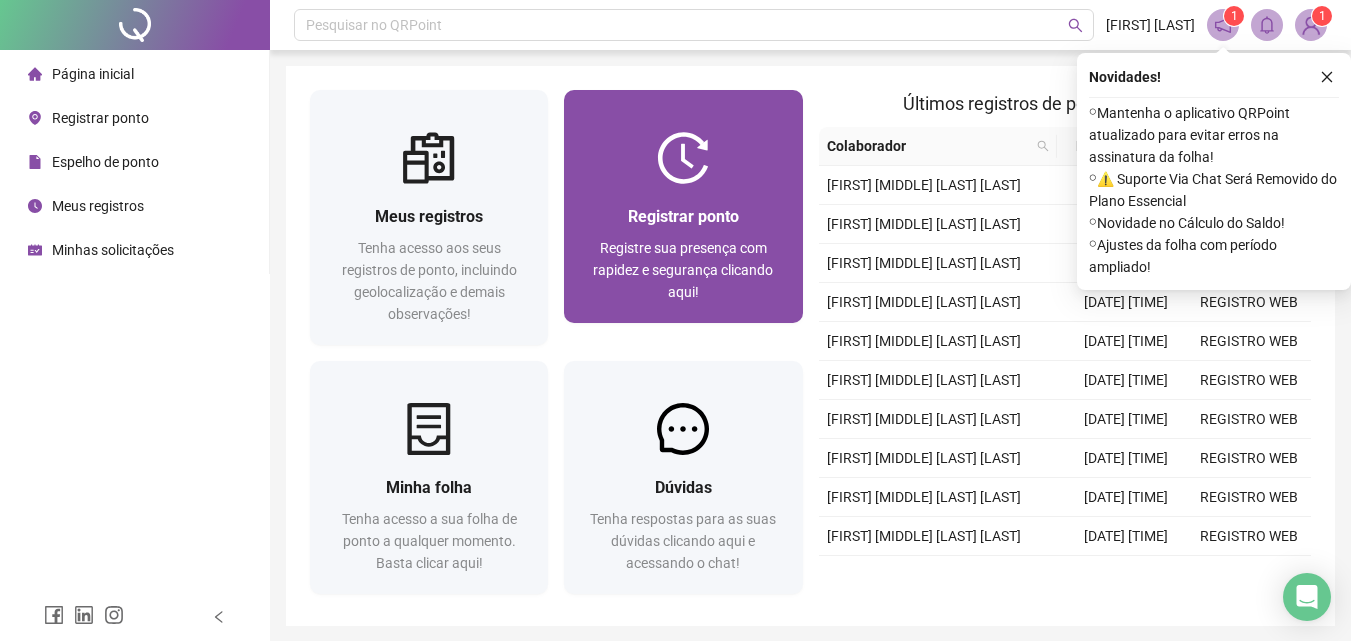 click on "Registrar ponto" at bounding box center (683, 216) 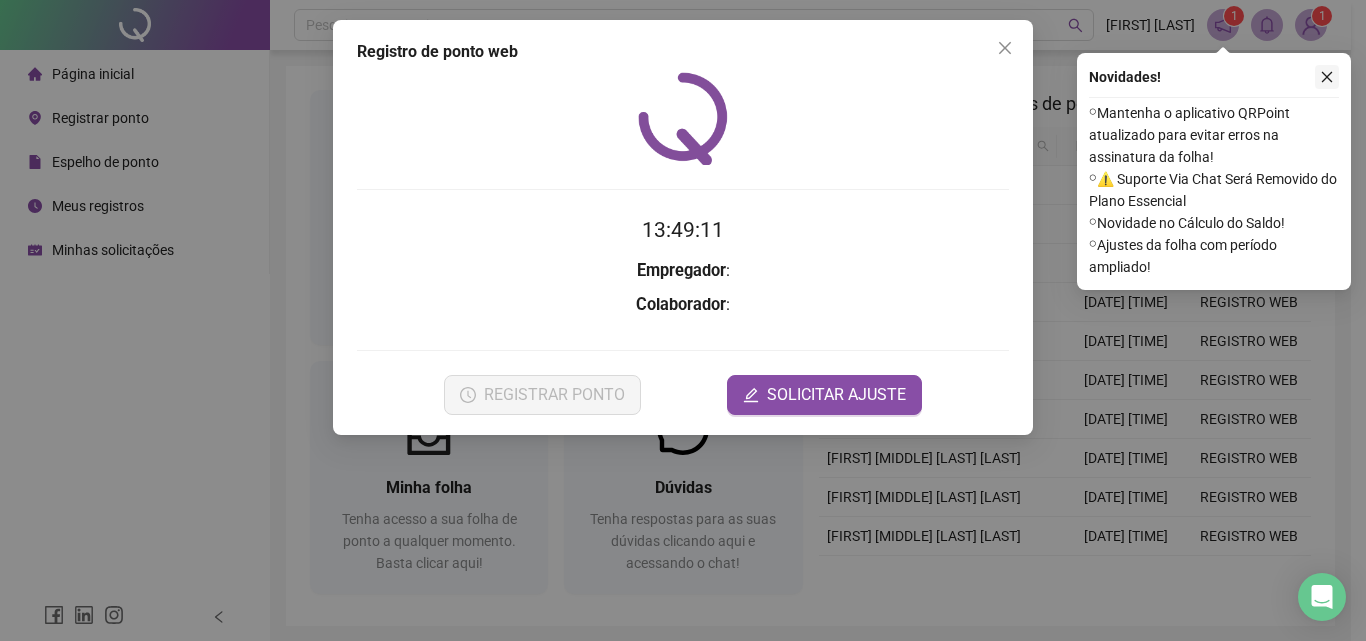 click 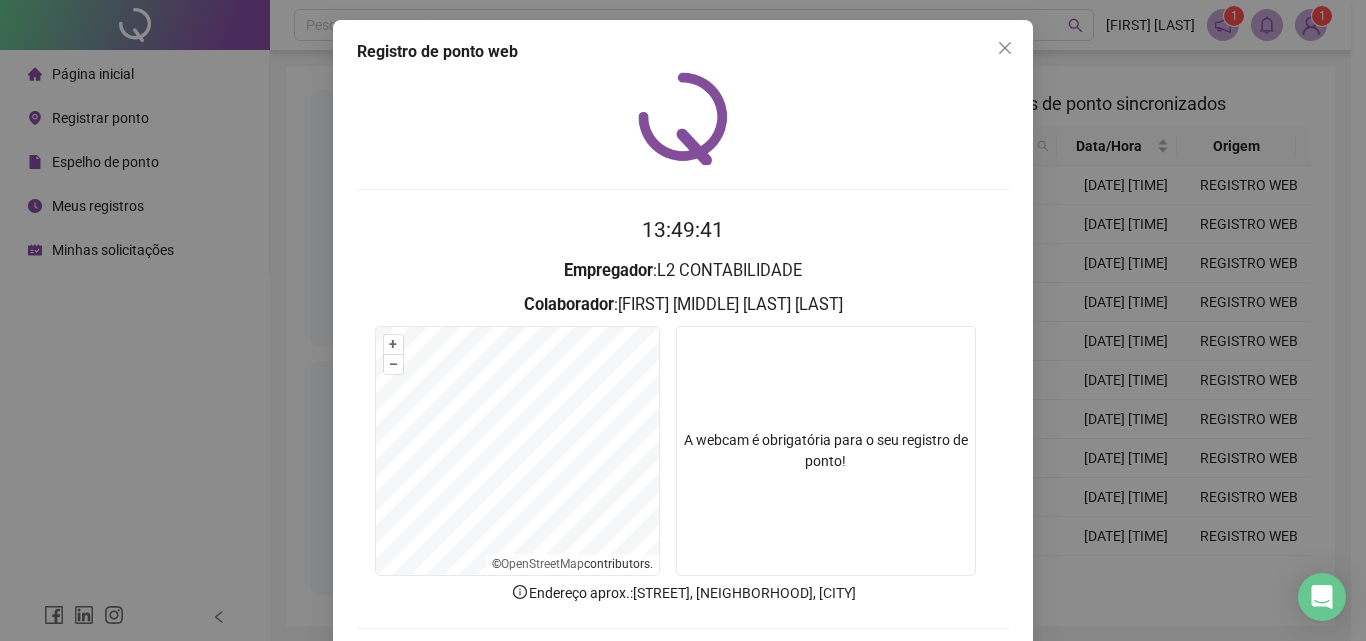 scroll, scrollTop: 96, scrollLeft: 0, axis: vertical 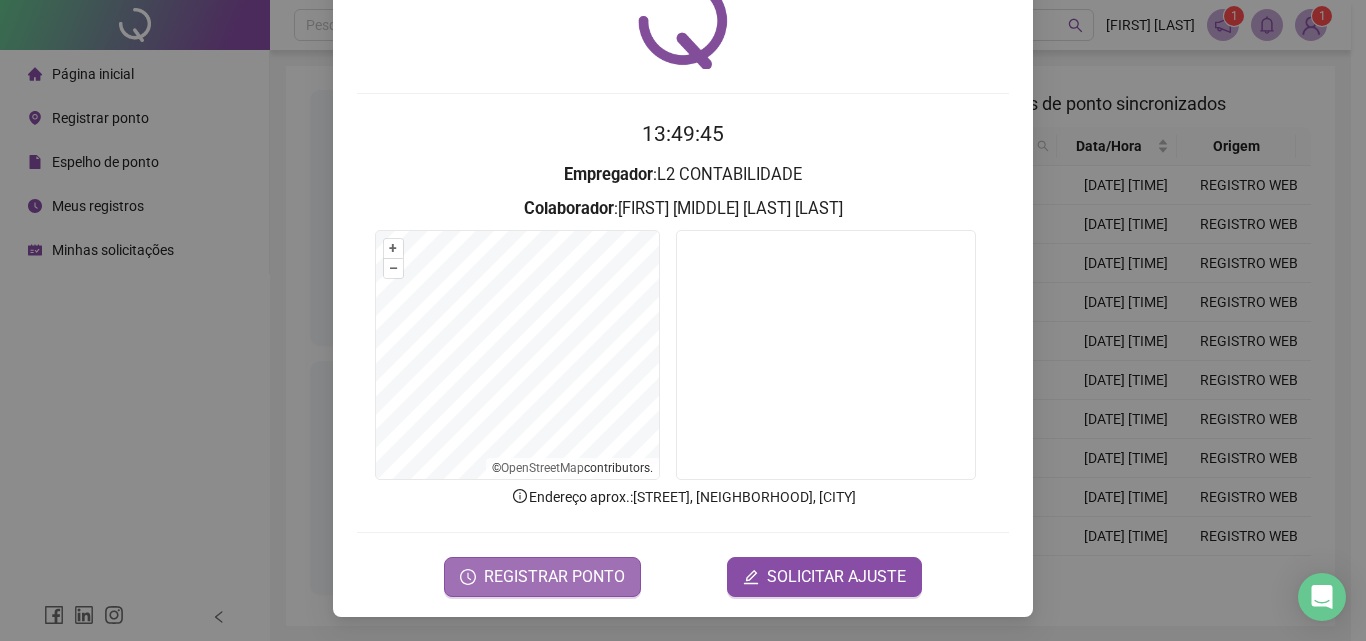 click on "REGISTRAR PONTO" at bounding box center (554, 577) 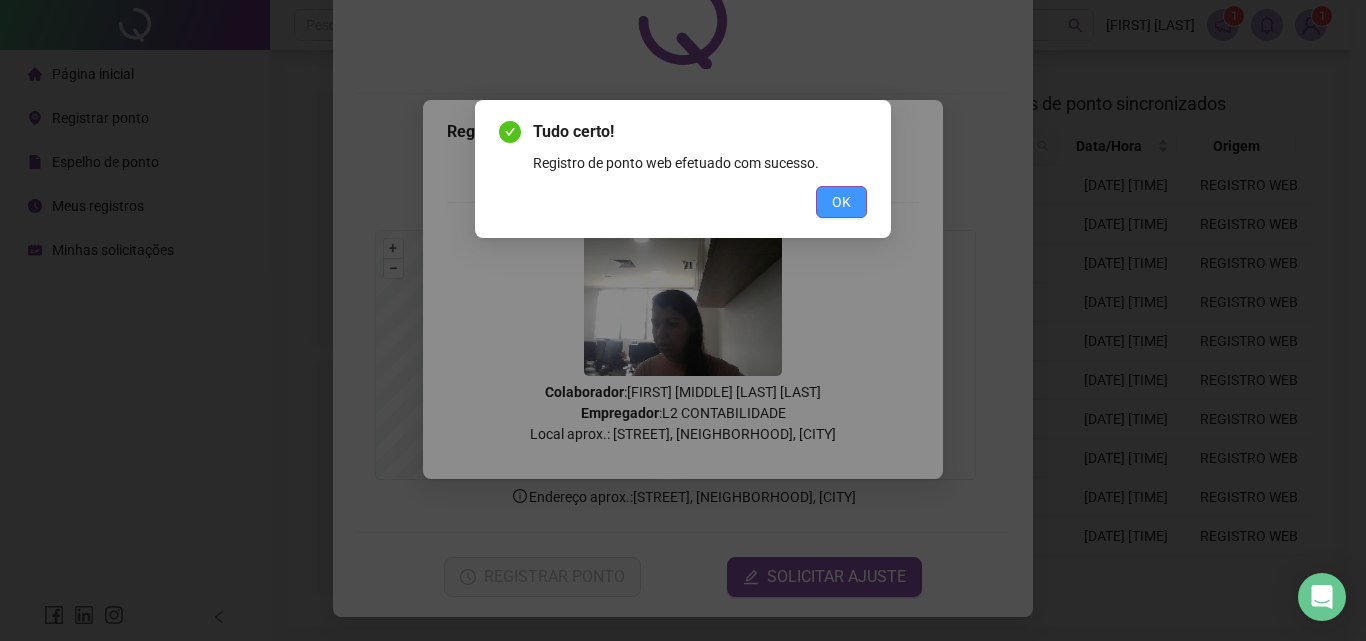 click on "OK" at bounding box center (841, 202) 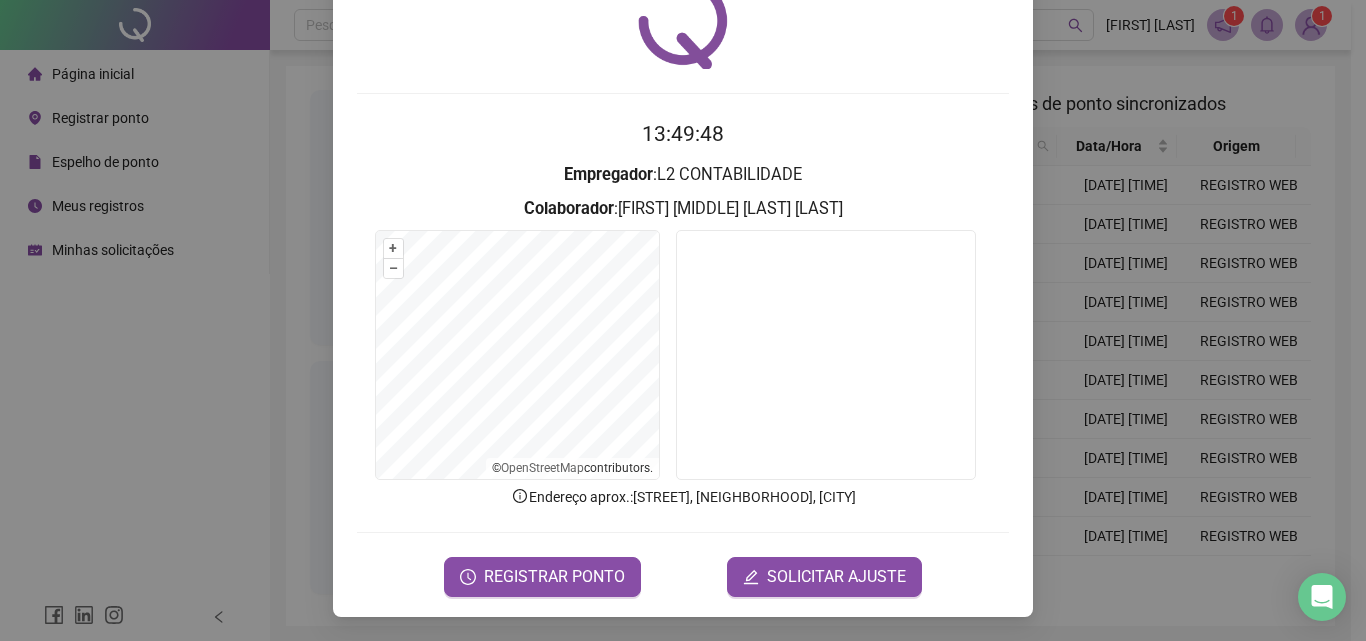 scroll, scrollTop: 0, scrollLeft: 0, axis: both 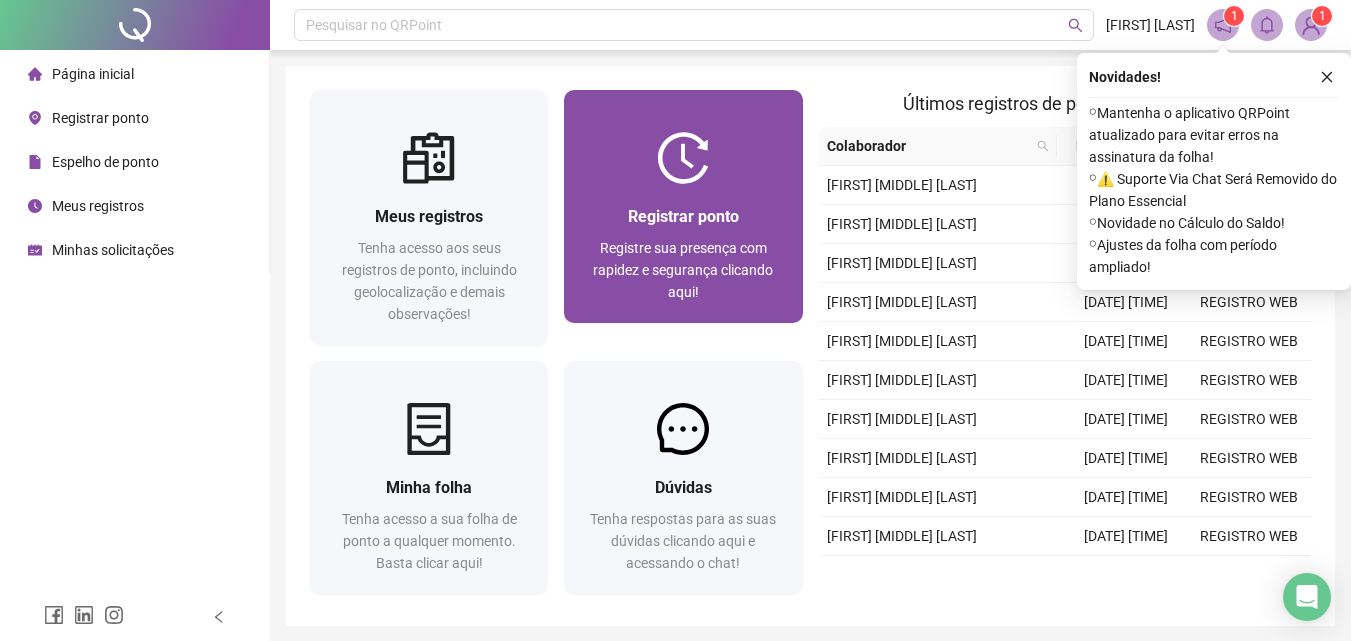 click on "Registrar ponto" at bounding box center (683, 216) 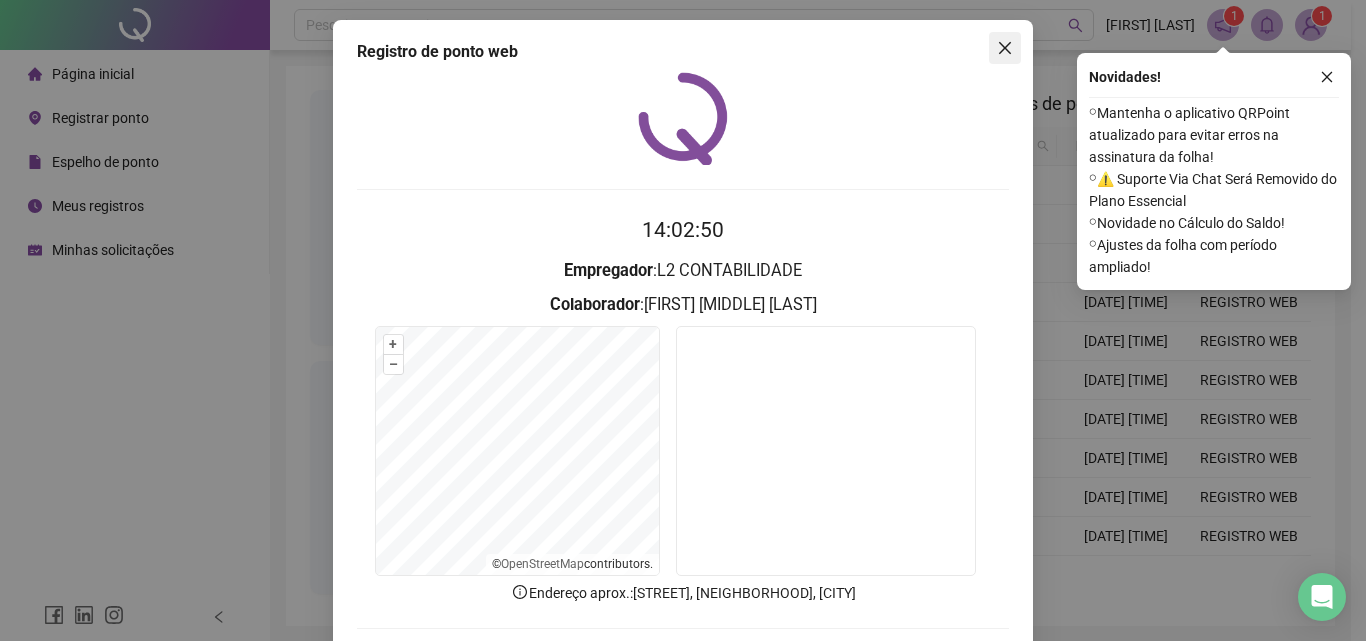 click at bounding box center (1005, 48) 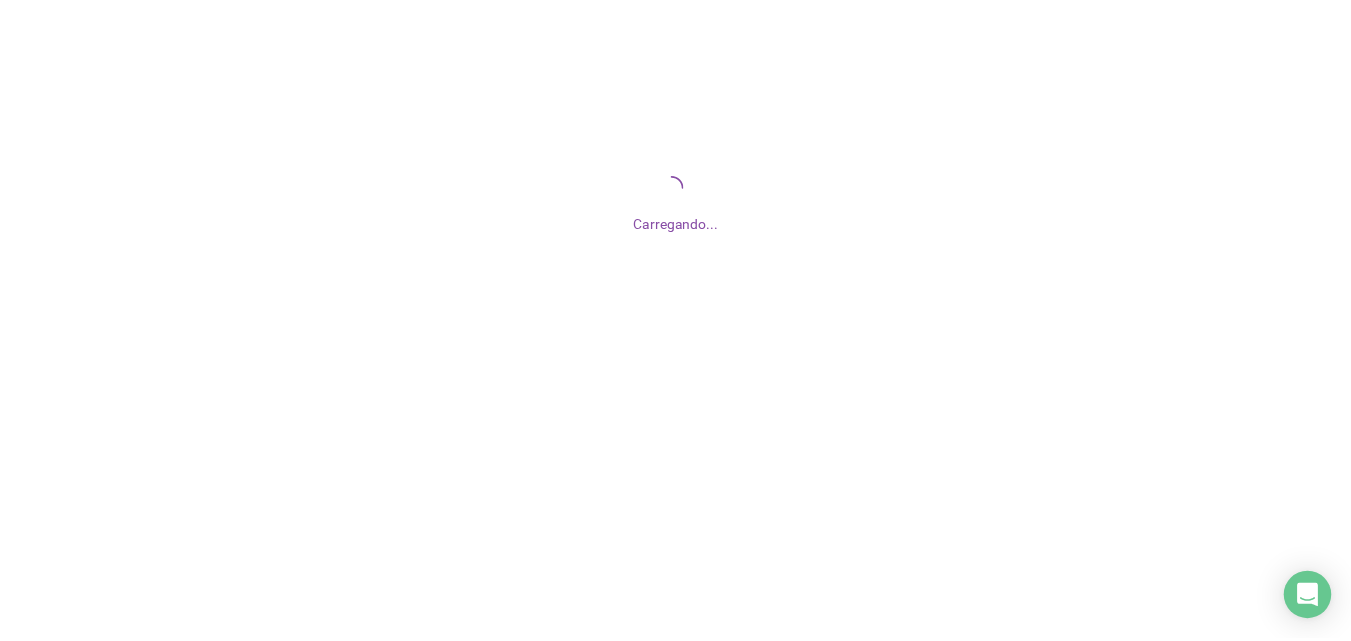 scroll, scrollTop: 0, scrollLeft: 0, axis: both 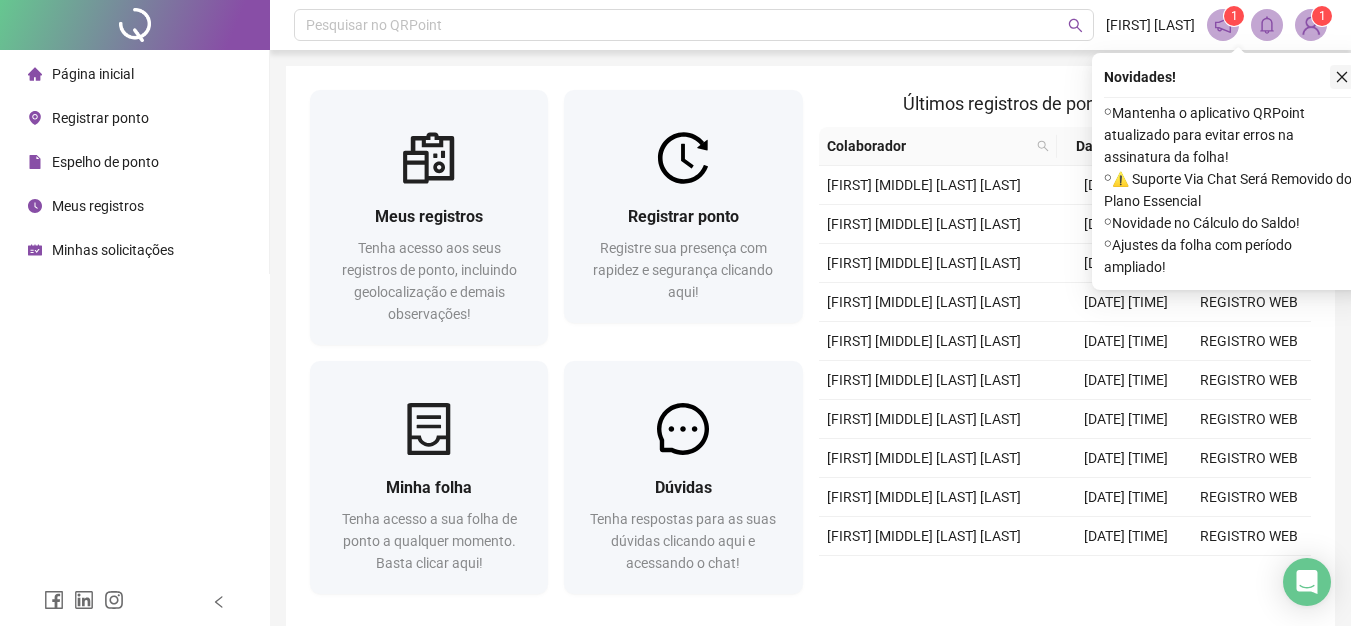 click at bounding box center [1342, 77] 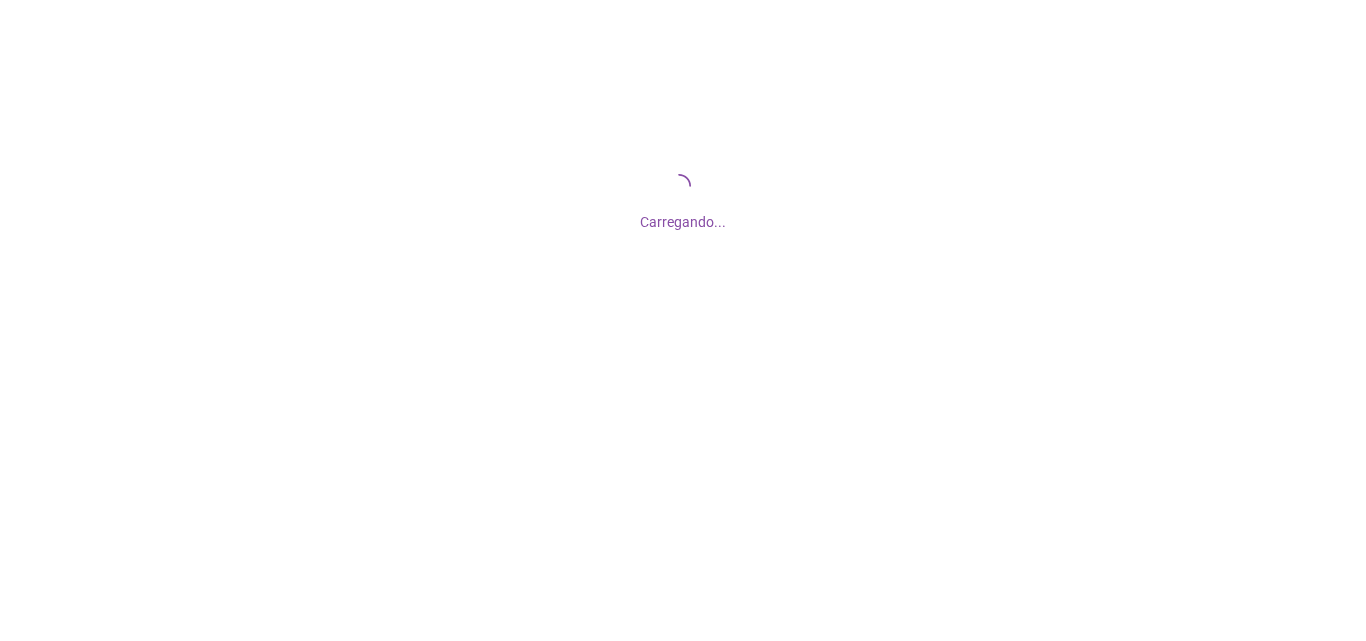 scroll, scrollTop: 0, scrollLeft: 0, axis: both 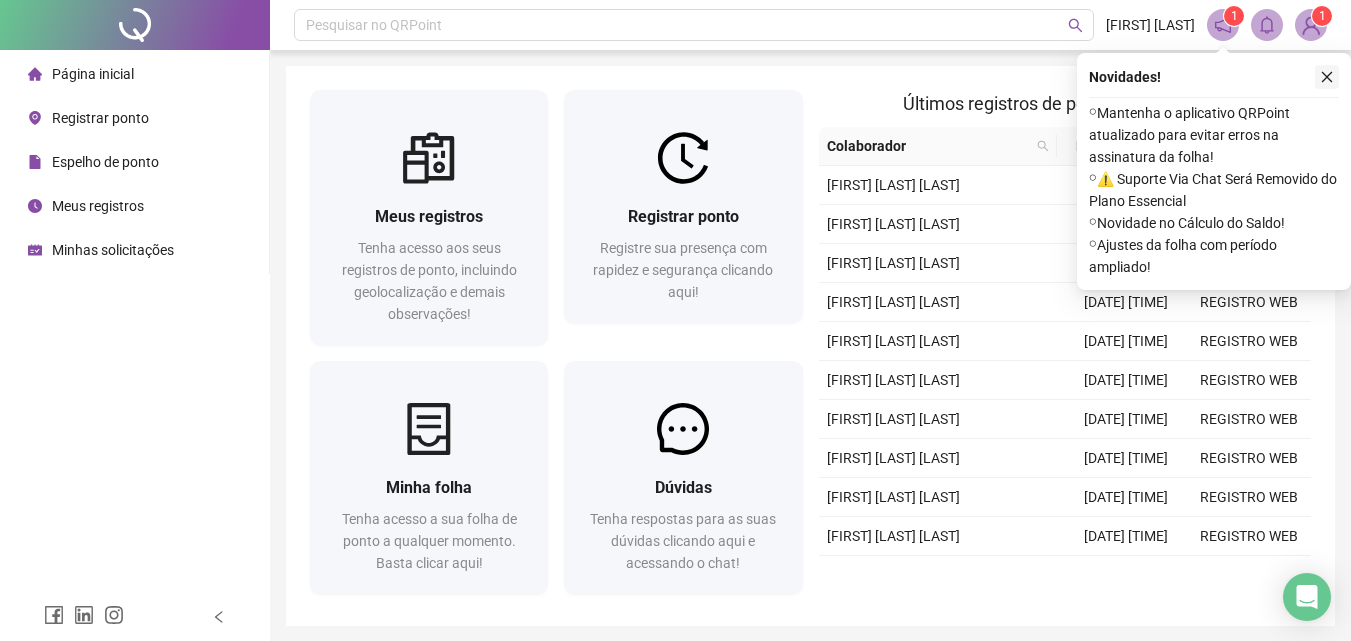 click 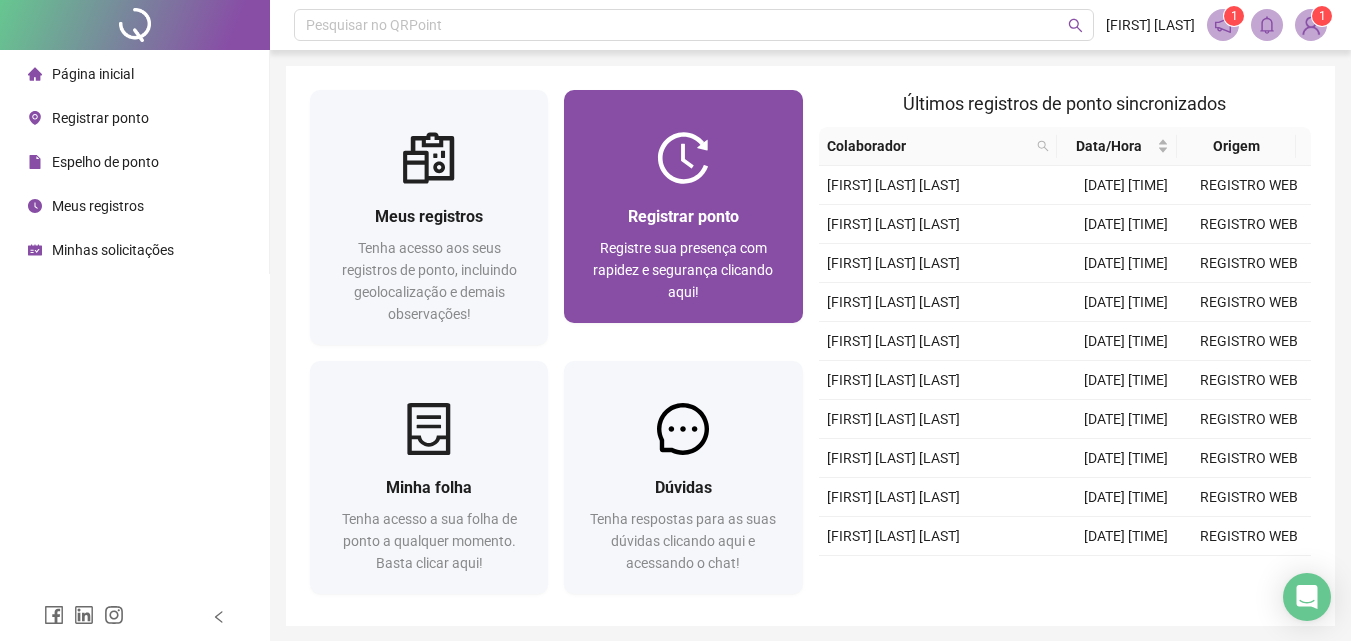 click on "Registrar ponto Registre sua presença com rapidez e segurança clicando aqui!" at bounding box center (683, 253) 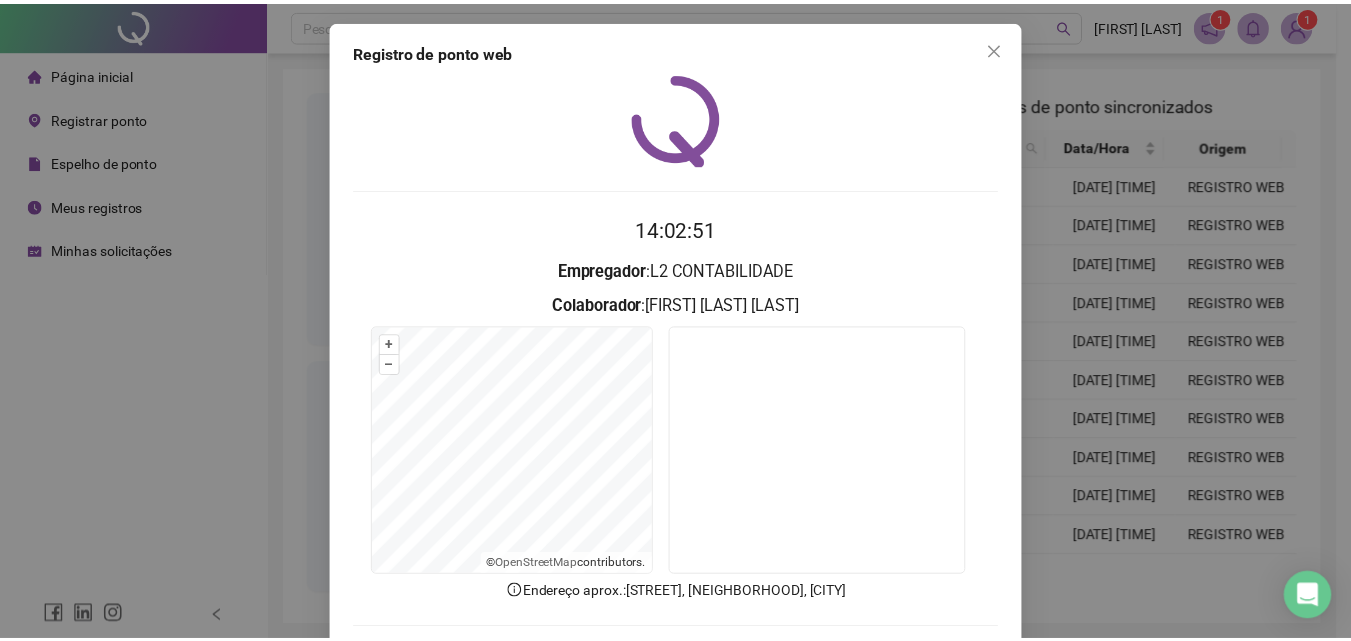 scroll, scrollTop: 96, scrollLeft: 0, axis: vertical 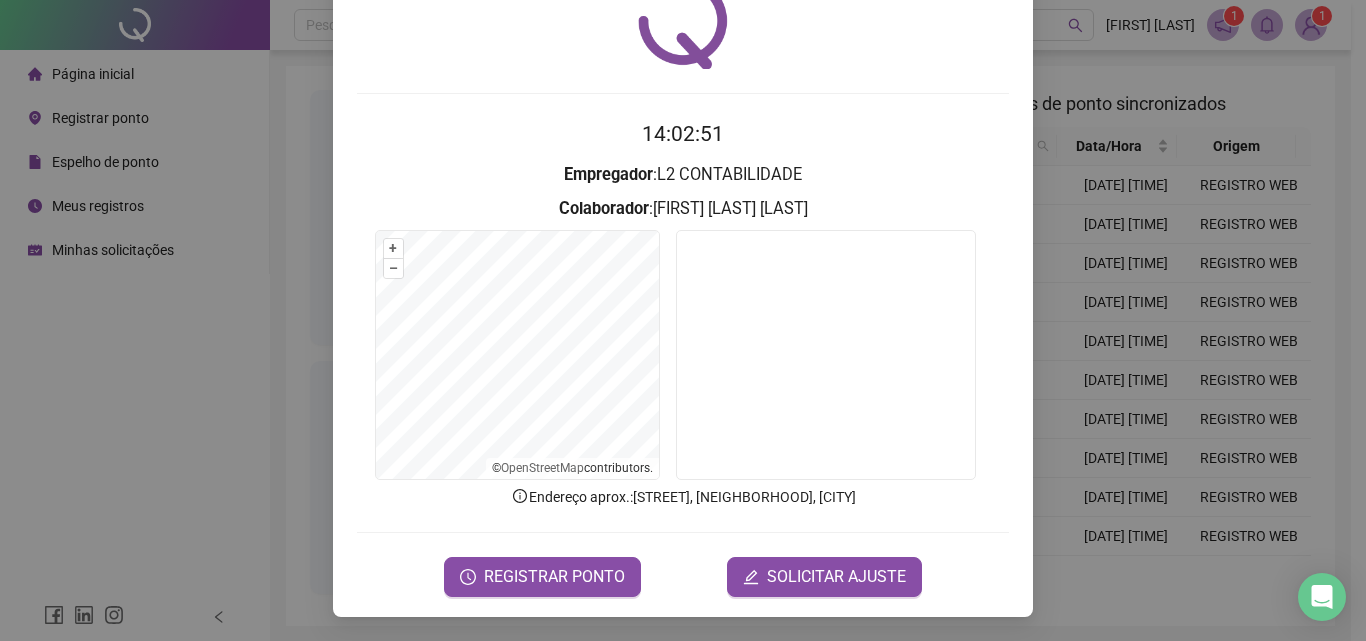 drag, startPoint x: 551, startPoint y: 581, endPoint x: 361, endPoint y: 534, distance: 195.72685 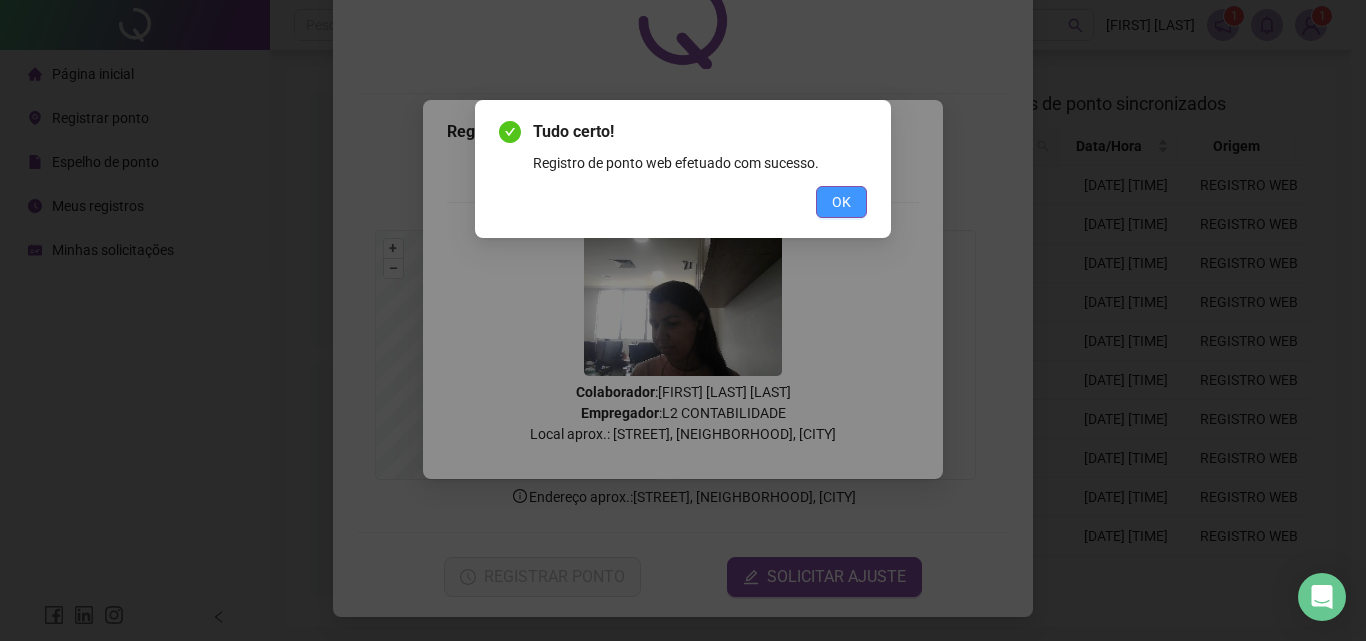 click on "OK" at bounding box center (841, 202) 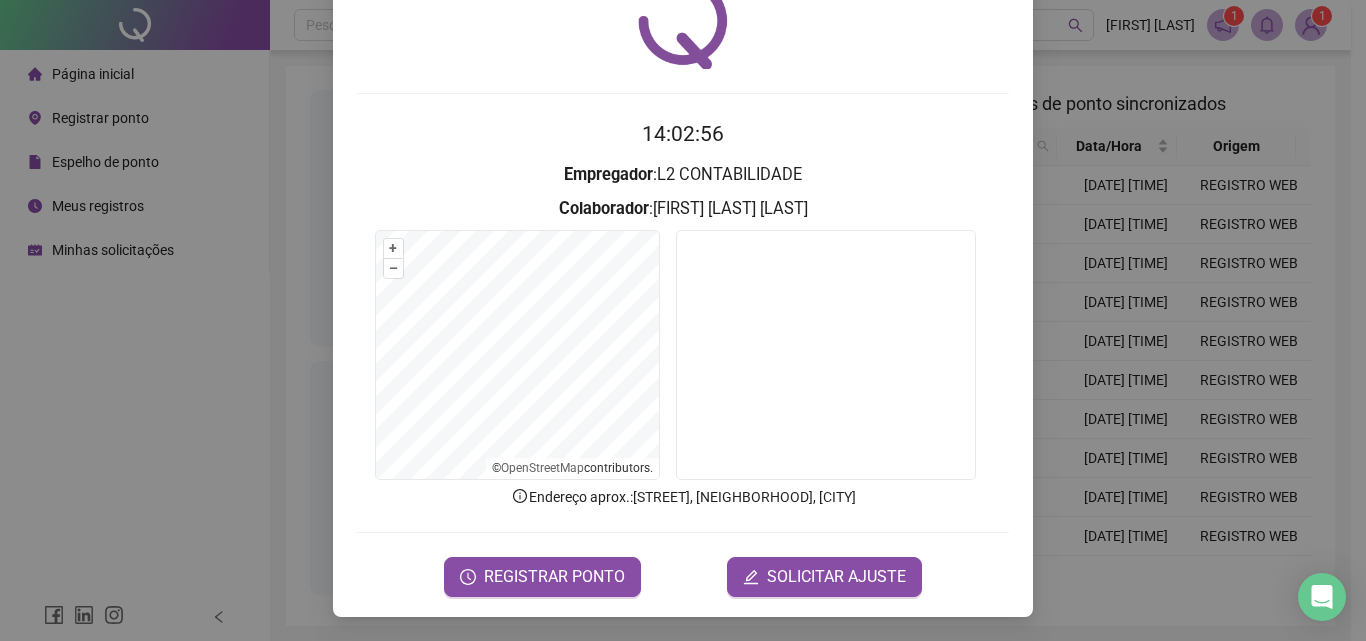 click on "Registro de ponto web 14:02:56 Empregador :  L2 CONTABILIDADE Colaborador :  DAIANE ESPERIDIÃO DA CONCEIÇÃO MATOS + – ⇧ › ©  OpenStreetMap  contributors. Endereço aprox. :  Alameda Salvador, Caminho das Árvores, Salvador REGISTRAR PONTO SOLICITAR AJUSTE" at bounding box center [683, 320] 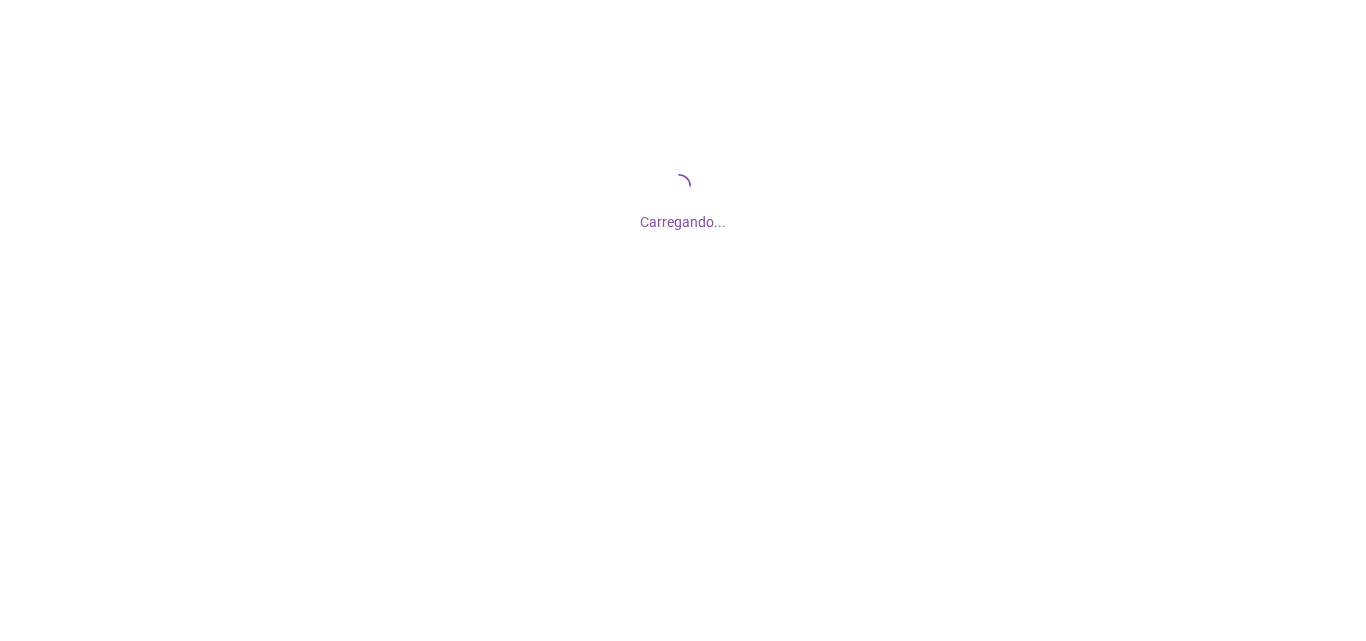 scroll, scrollTop: 0, scrollLeft: 0, axis: both 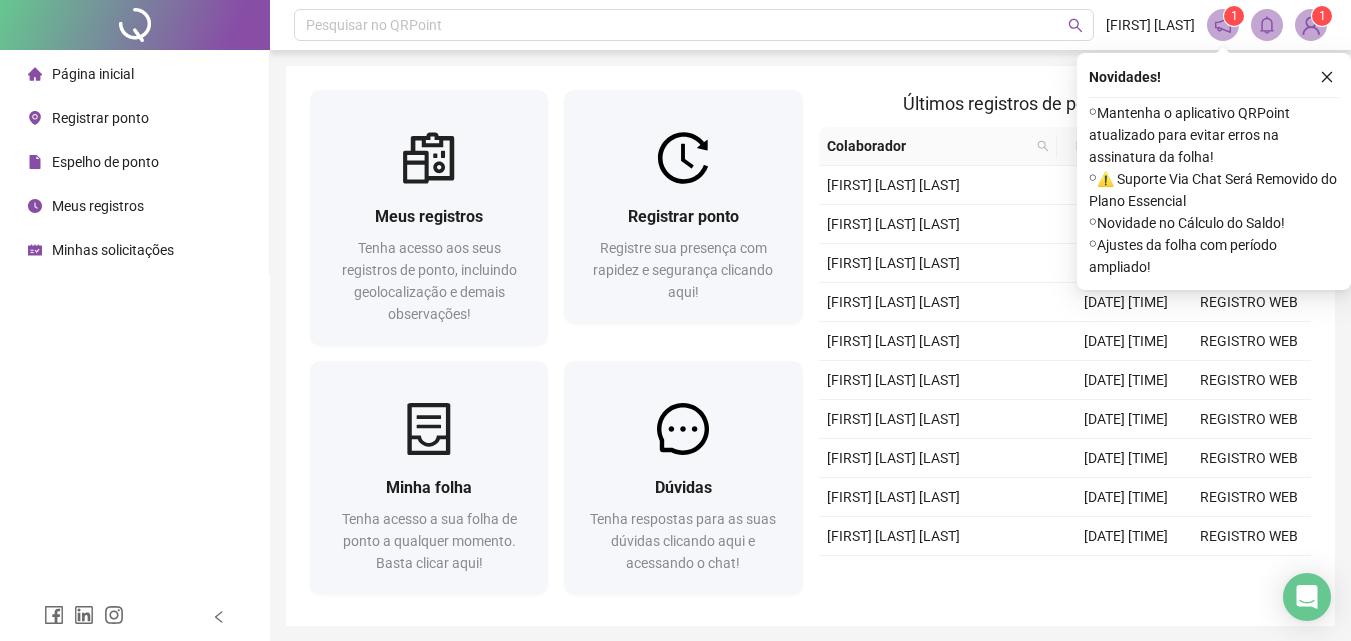 click 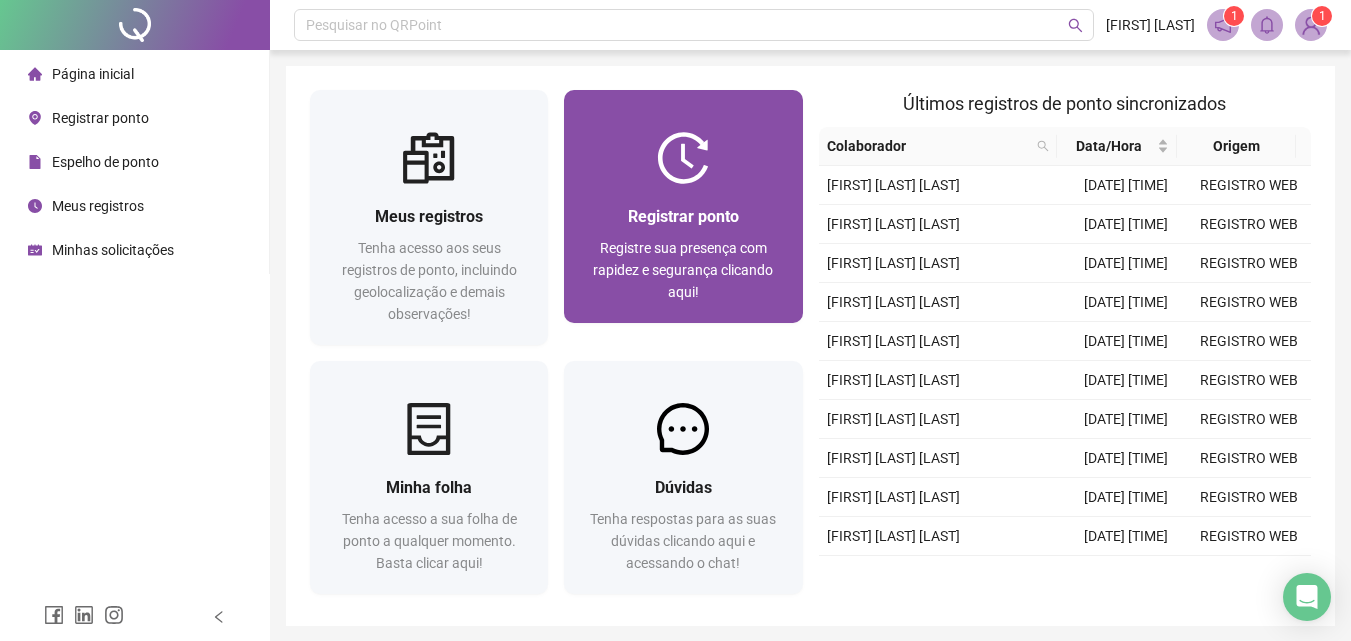 click on "Registrar ponto Registre sua presença com rapidez e segurança clicando aqui!" at bounding box center [683, 253] 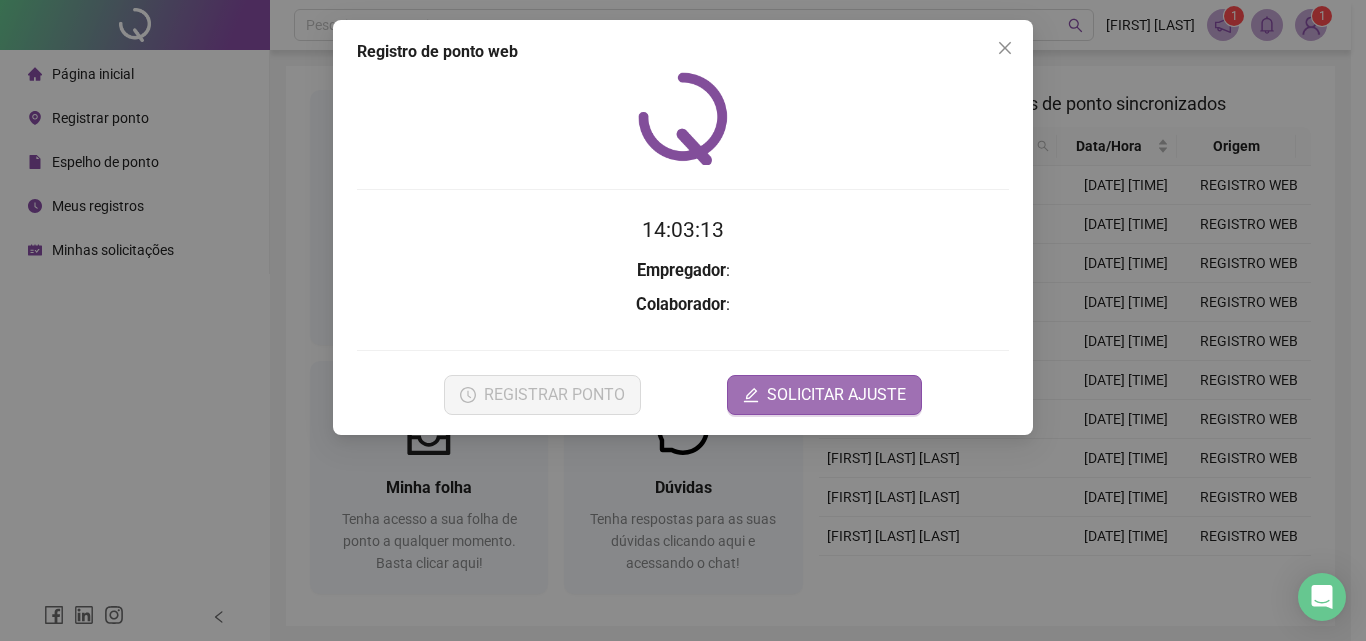 click on "SOLICITAR AJUSTE" at bounding box center (836, 395) 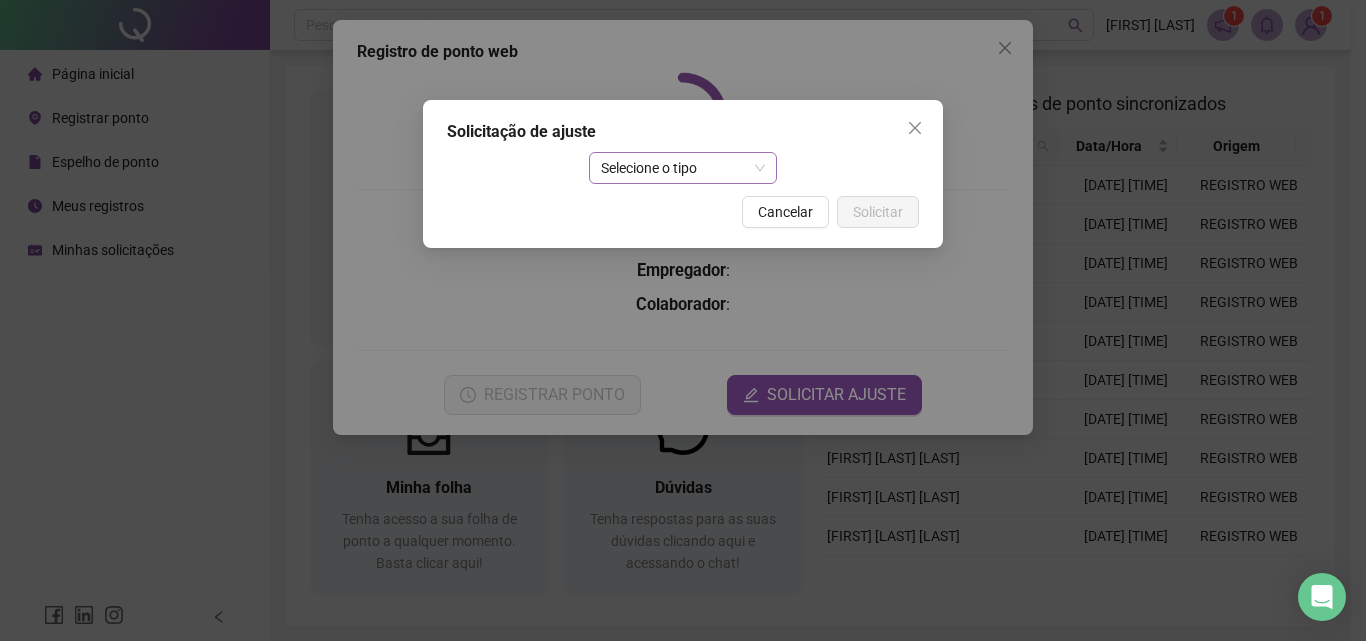 click on "Selecione o tipo" at bounding box center [683, 168] 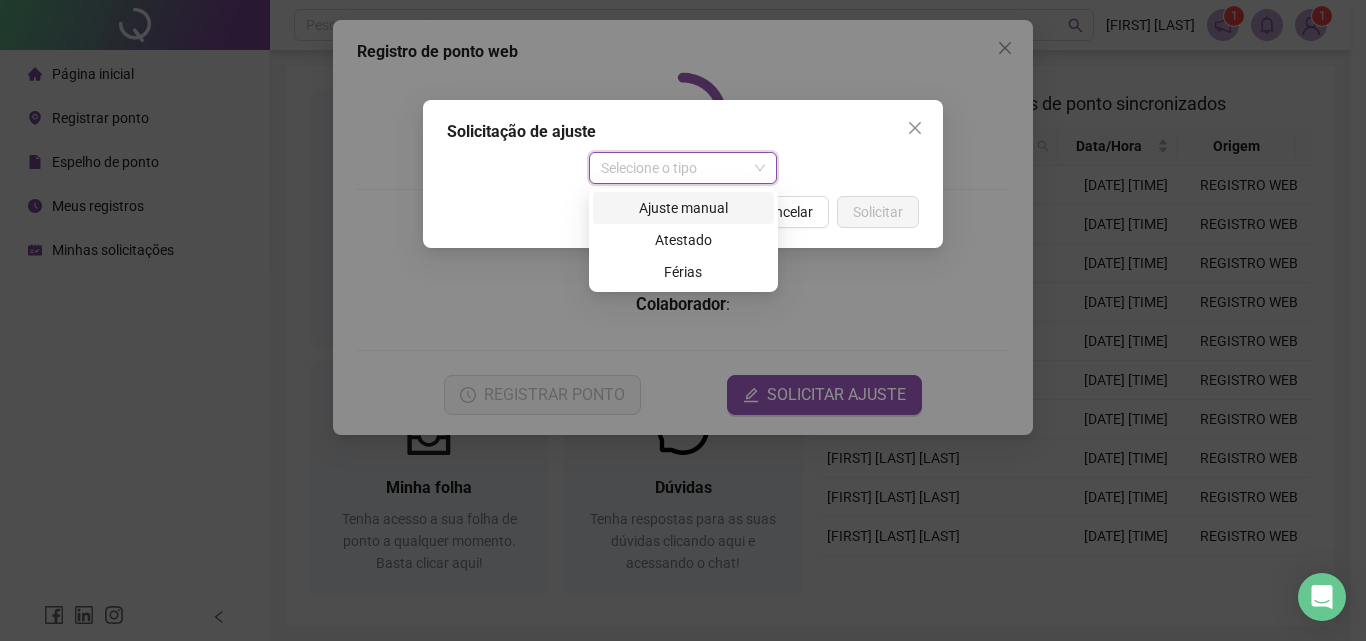 click on "Ajuste manual" at bounding box center (683, 208) 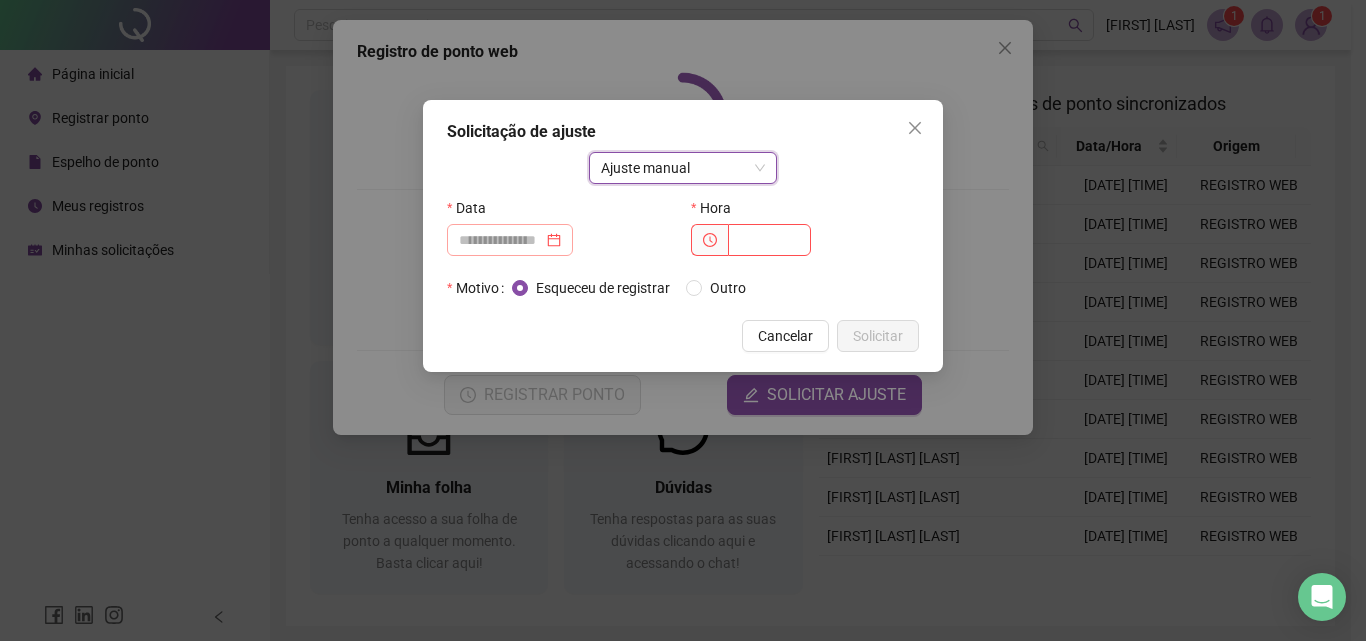 click at bounding box center (510, 240) 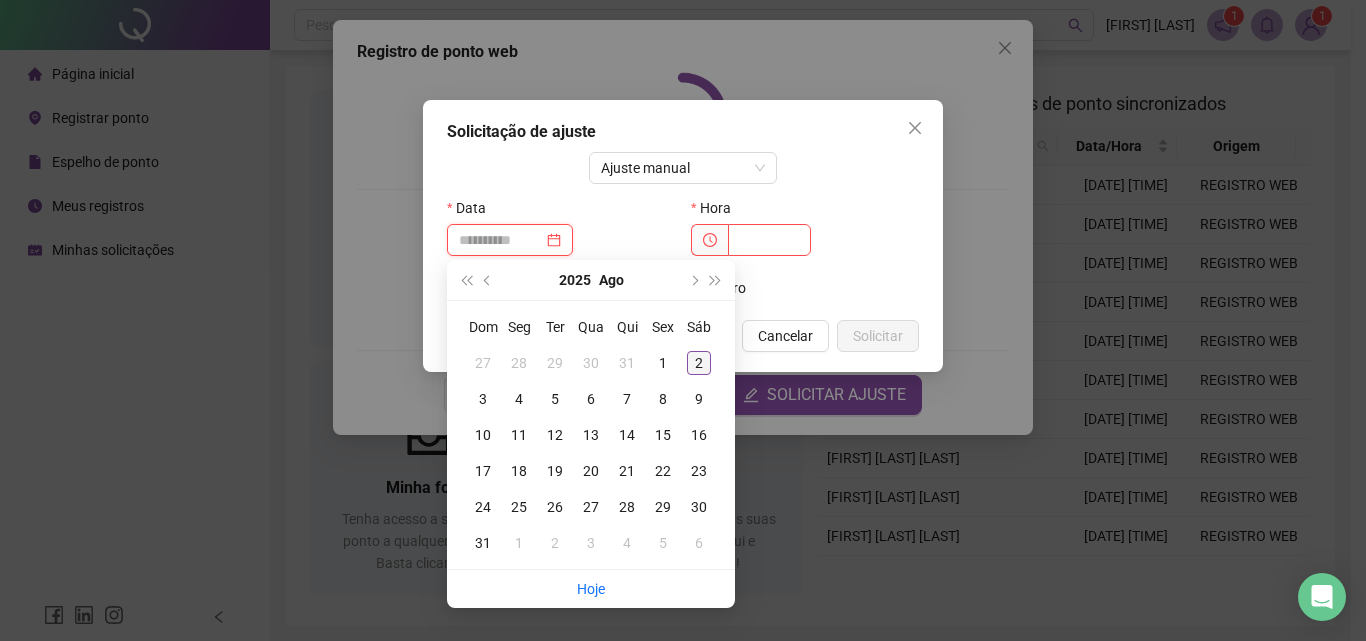 type on "**********" 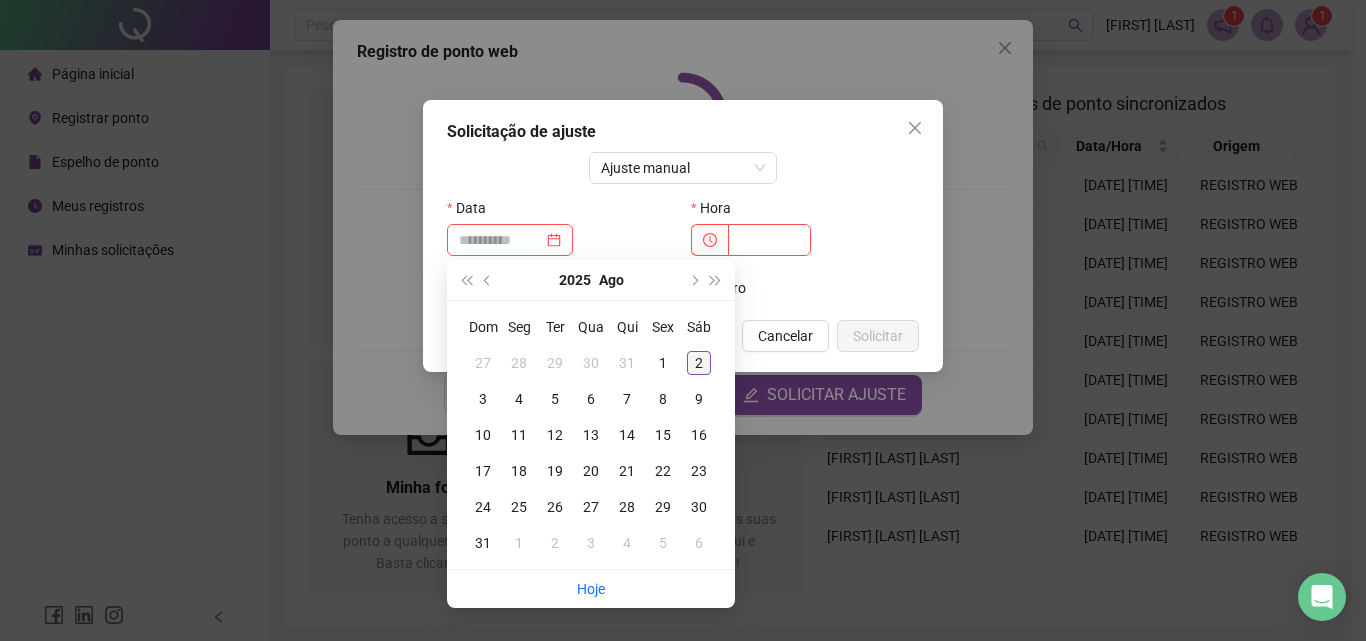 click on "2" at bounding box center [699, 363] 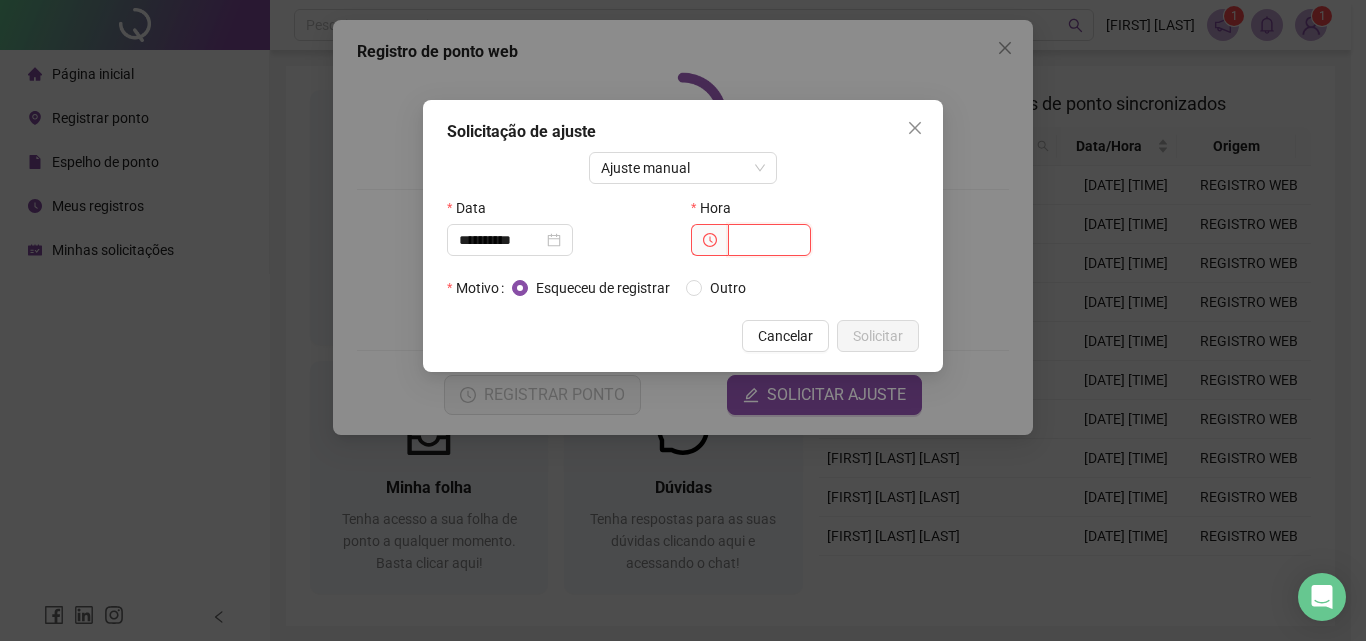click at bounding box center (769, 240) 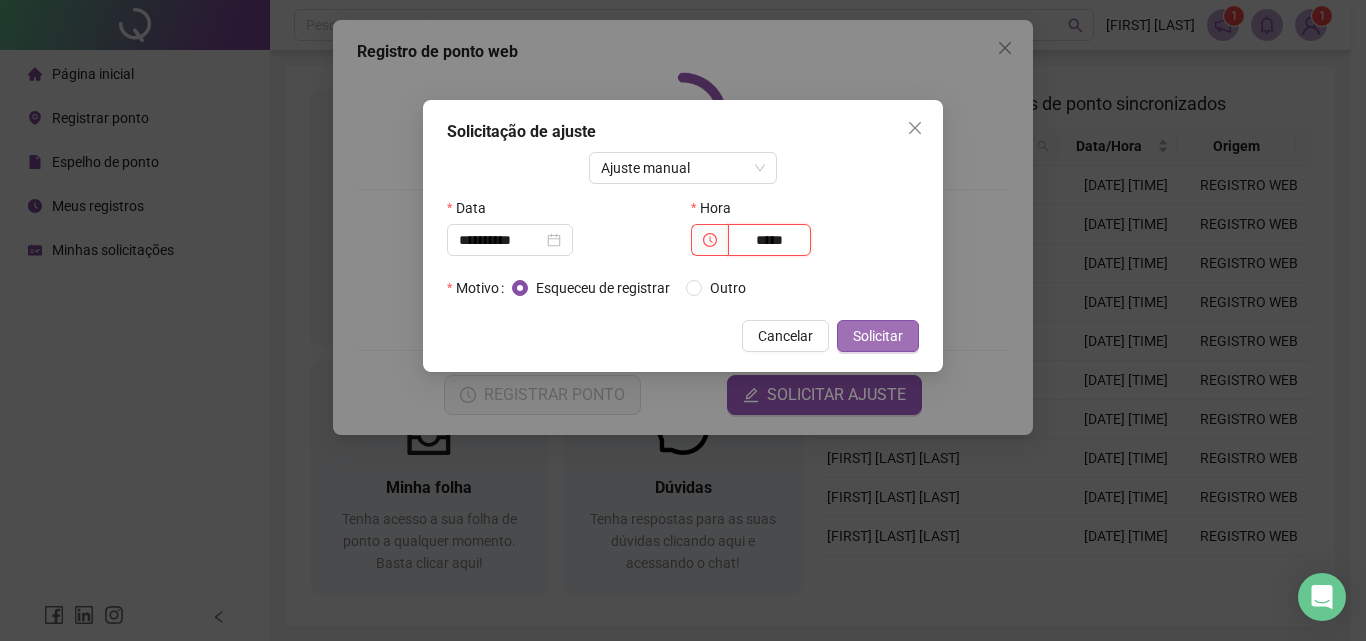 type on "*****" 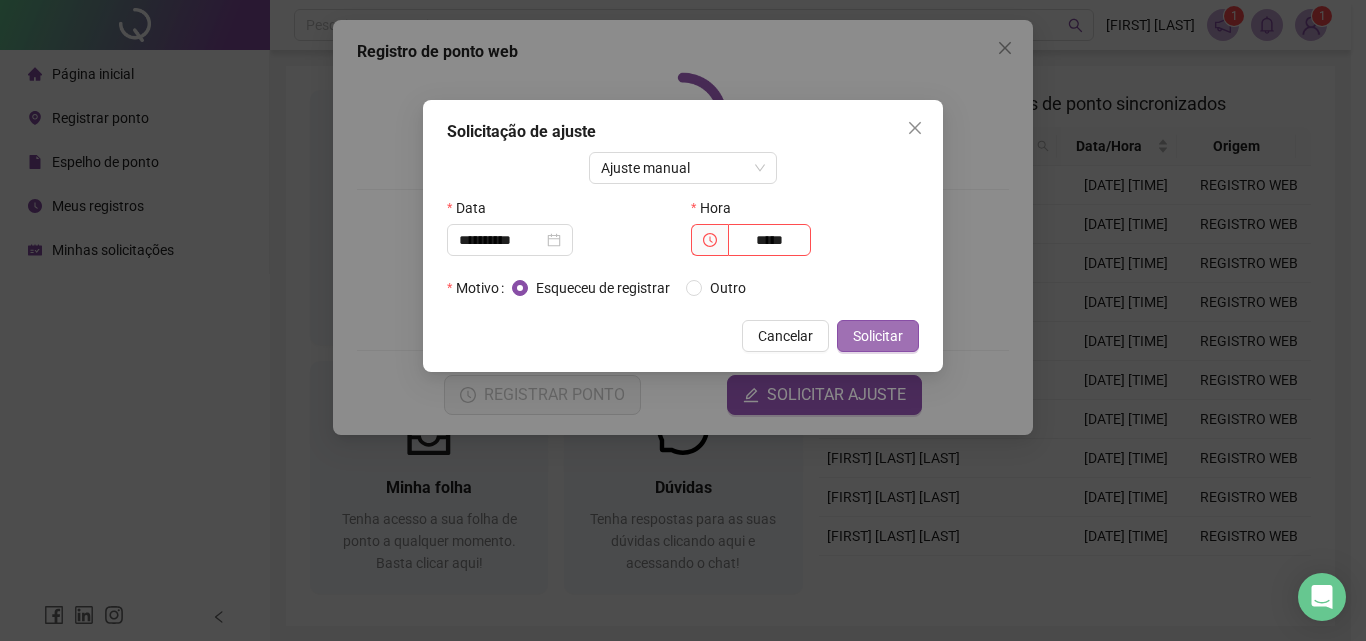 click on "Solicitar" at bounding box center [878, 336] 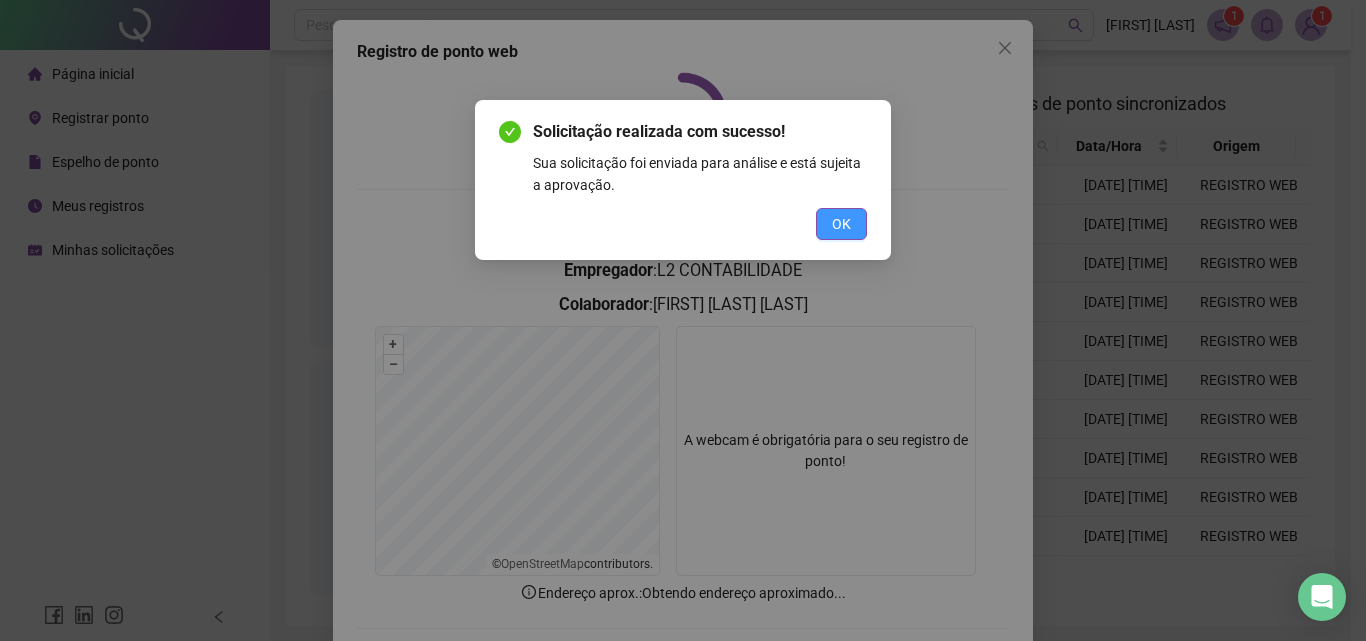 click on "OK" at bounding box center [841, 224] 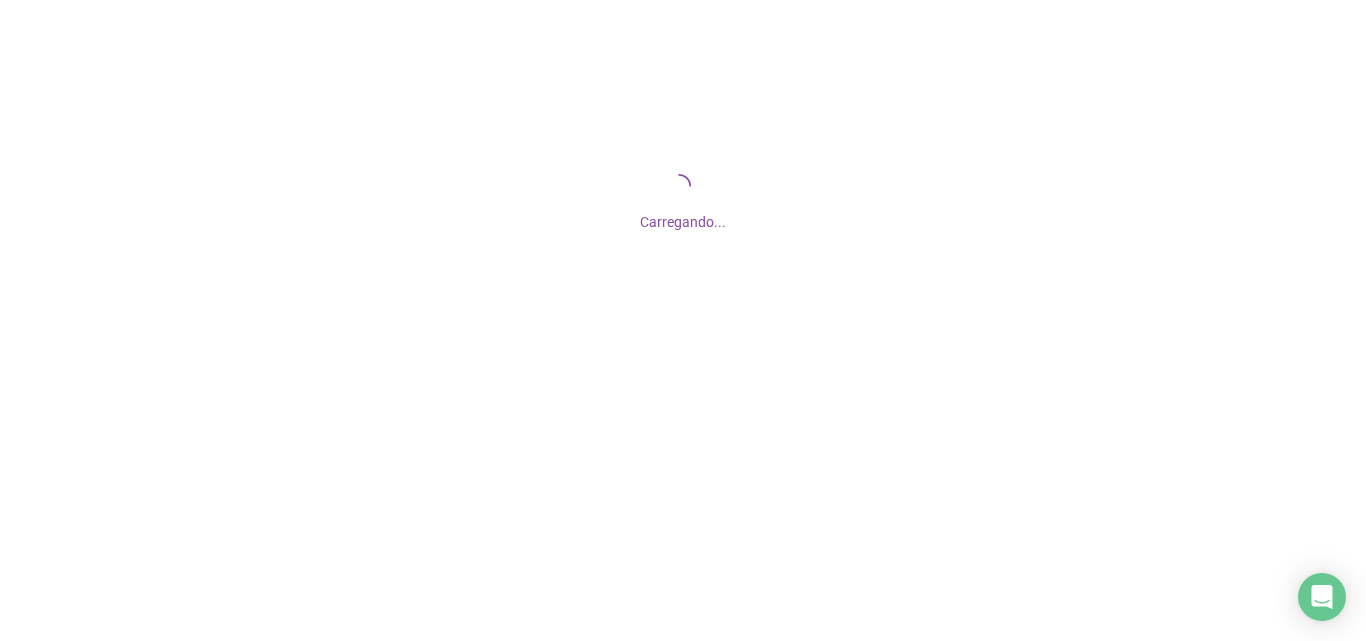 scroll, scrollTop: 0, scrollLeft: 0, axis: both 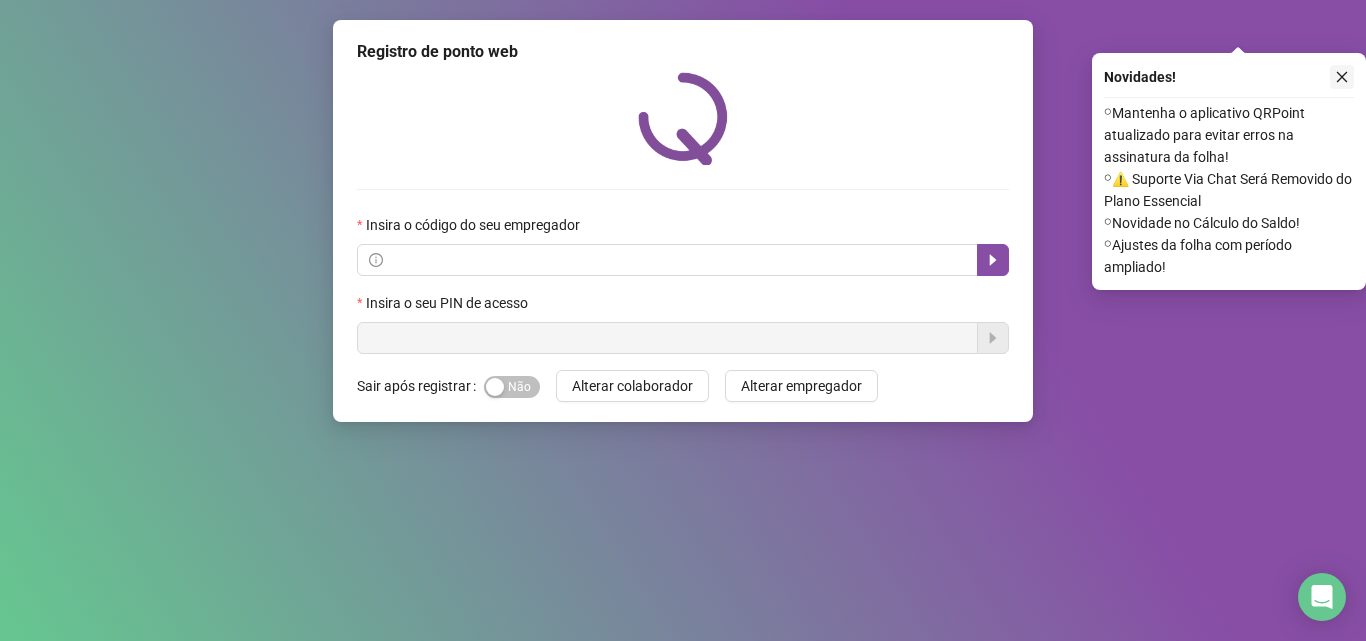 click at bounding box center [1342, 77] 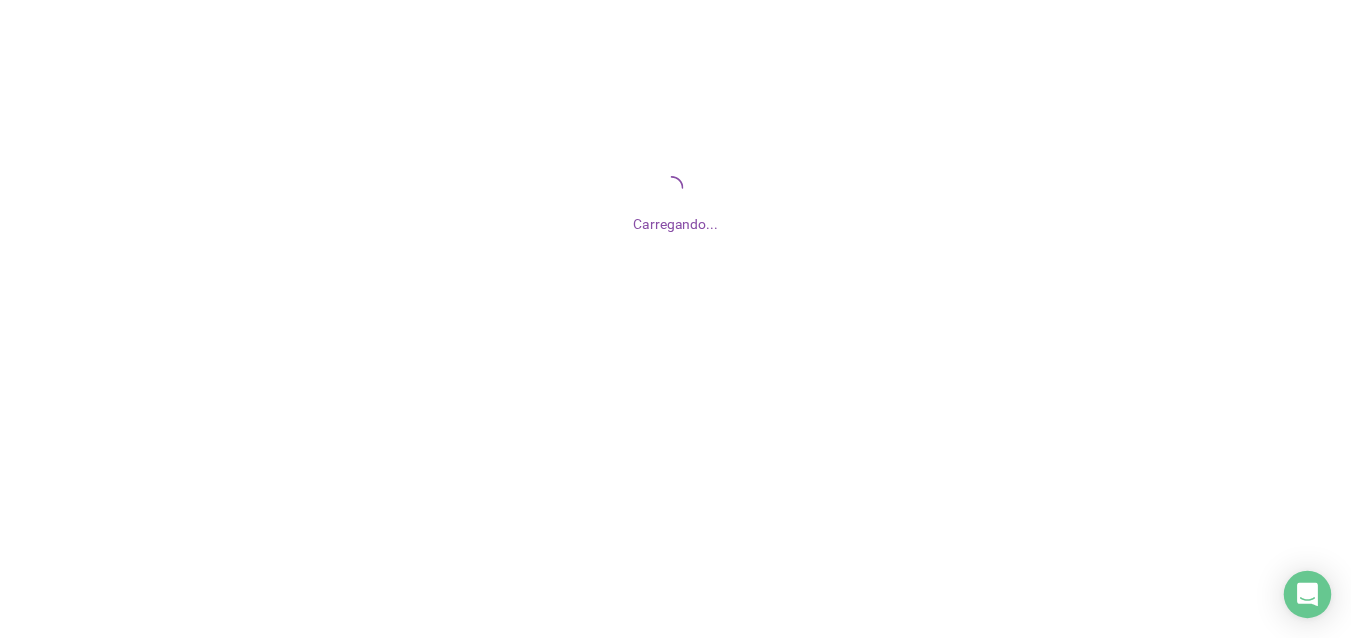 scroll, scrollTop: 0, scrollLeft: 0, axis: both 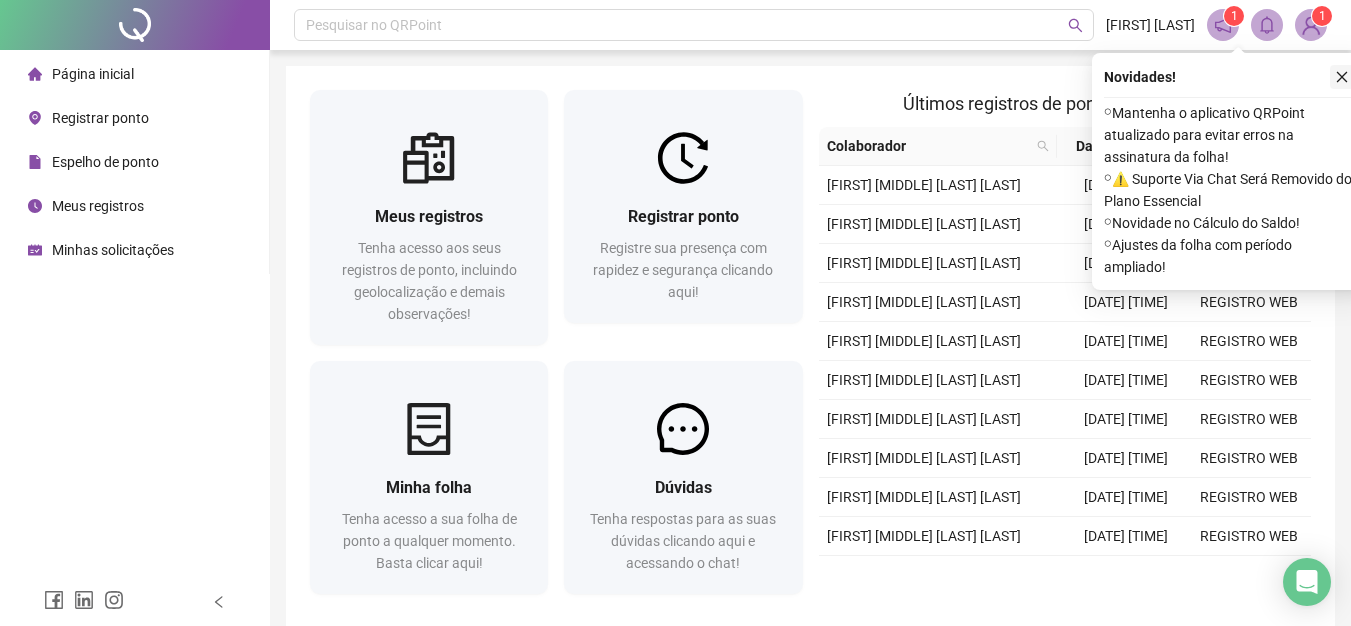 click 